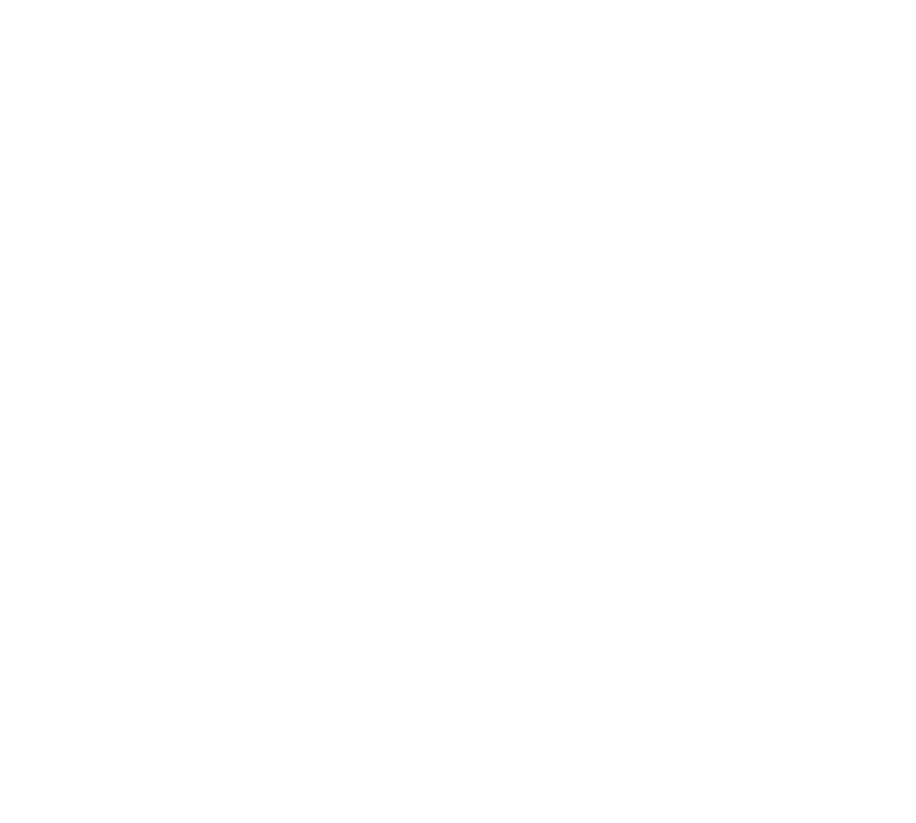 scroll, scrollTop: 0, scrollLeft: 0, axis: both 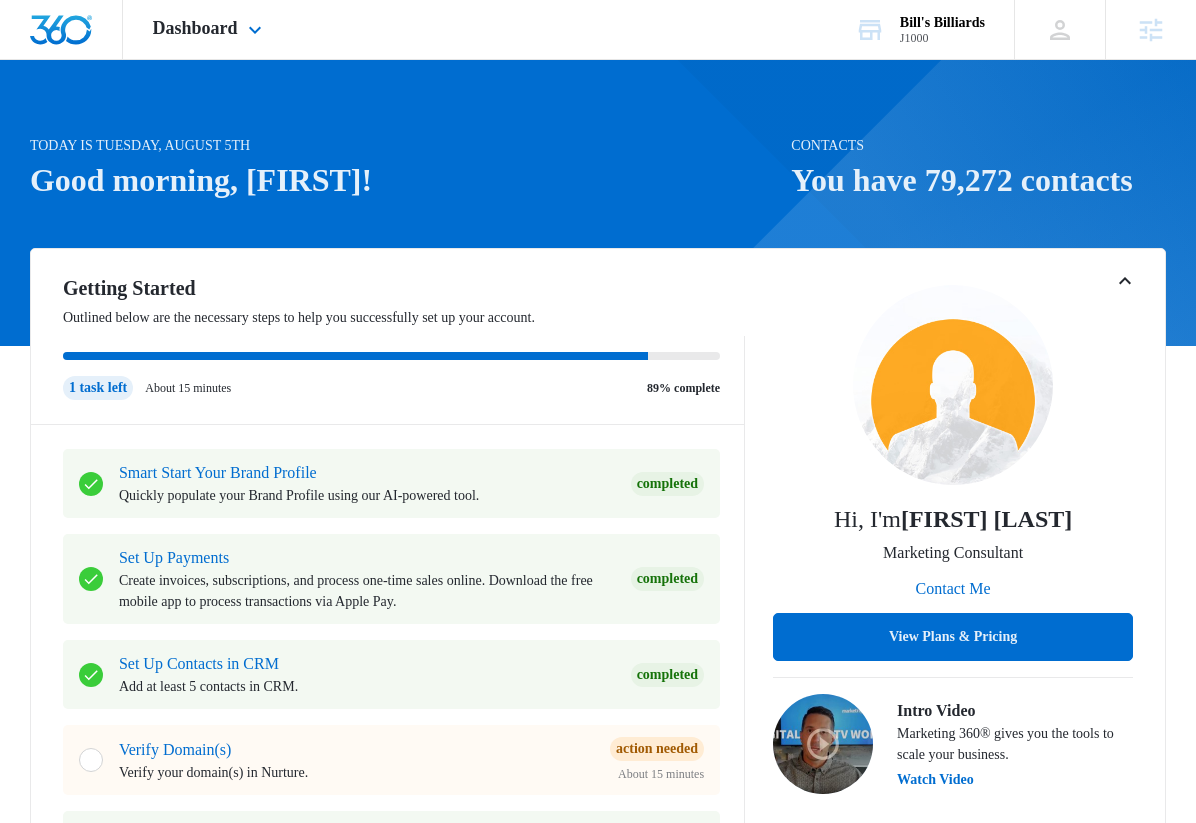 click on "Dashboard Apps Reputation Websites Forms CRM Email Social Shop Scheduling Payments POS Content Ads Intelligence Files Brand Settings" at bounding box center (210, 29) 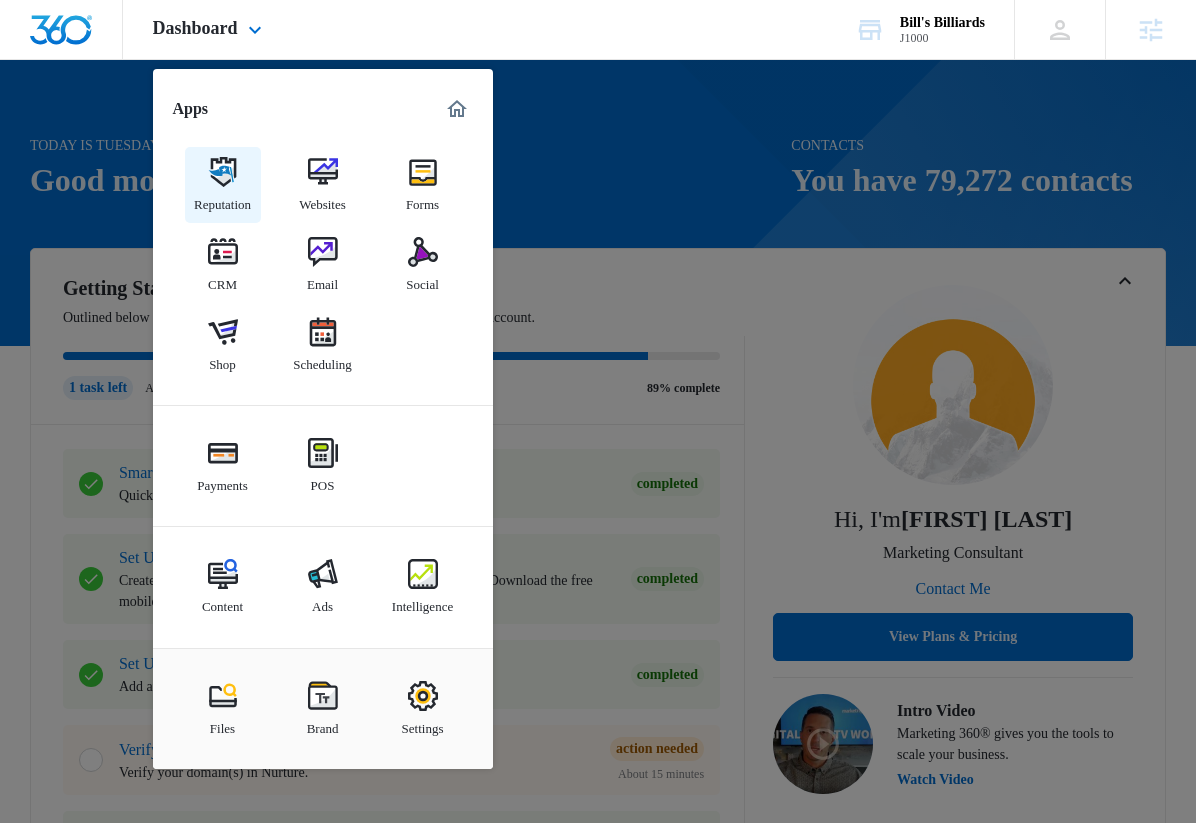 click at bounding box center (223, 172) 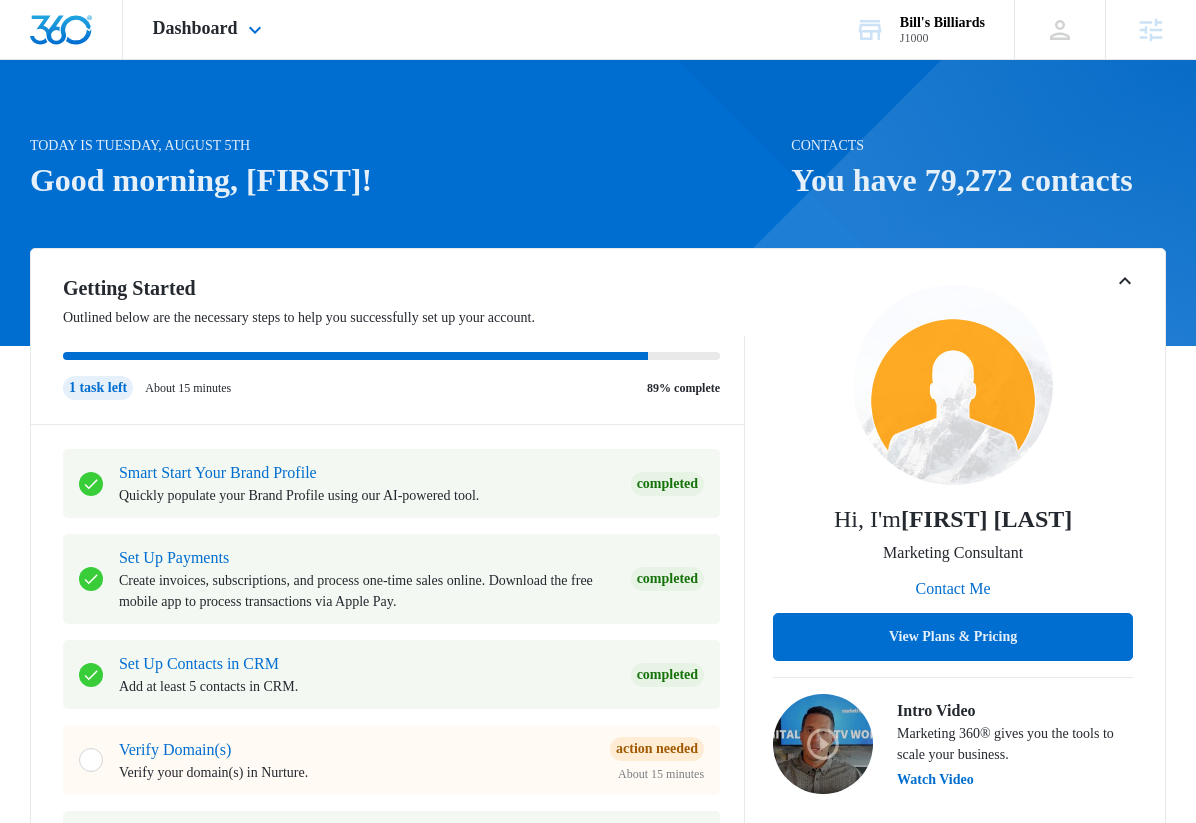 scroll, scrollTop: 0, scrollLeft: 0, axis: both 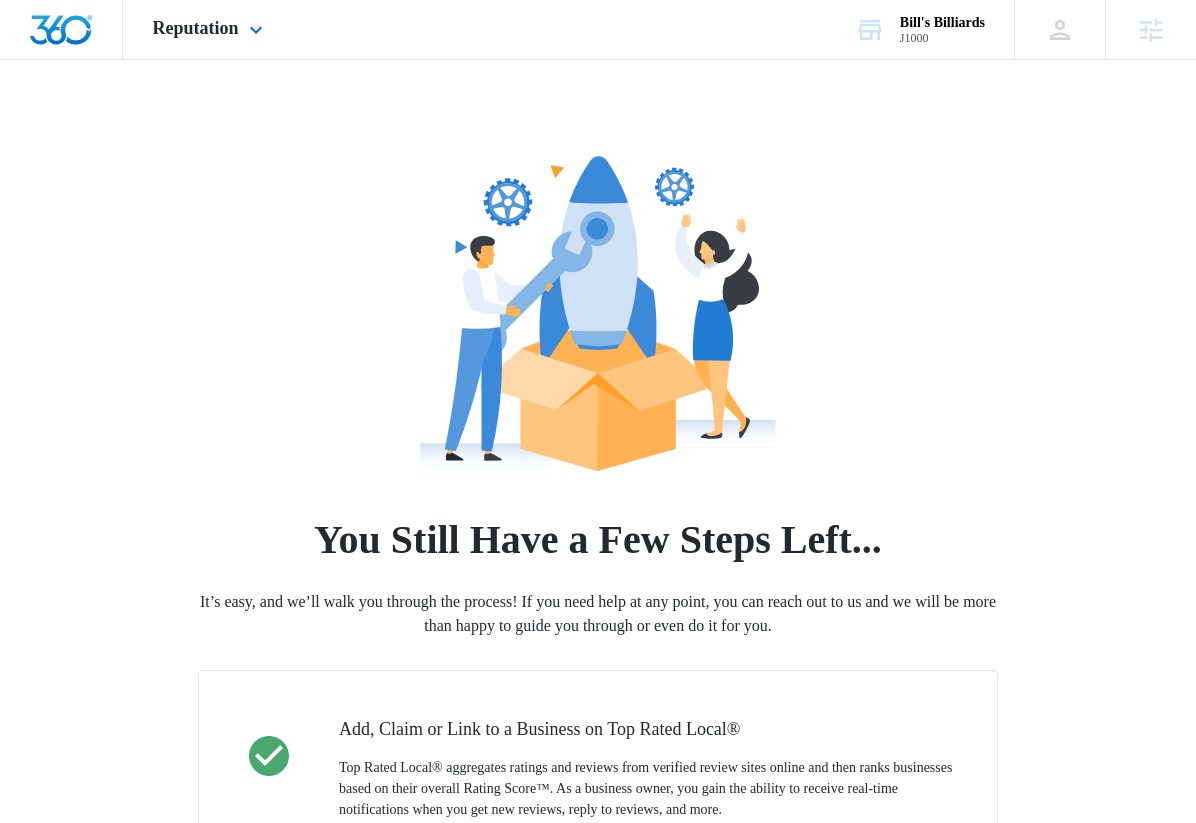 click at bounding box center [61, 29] 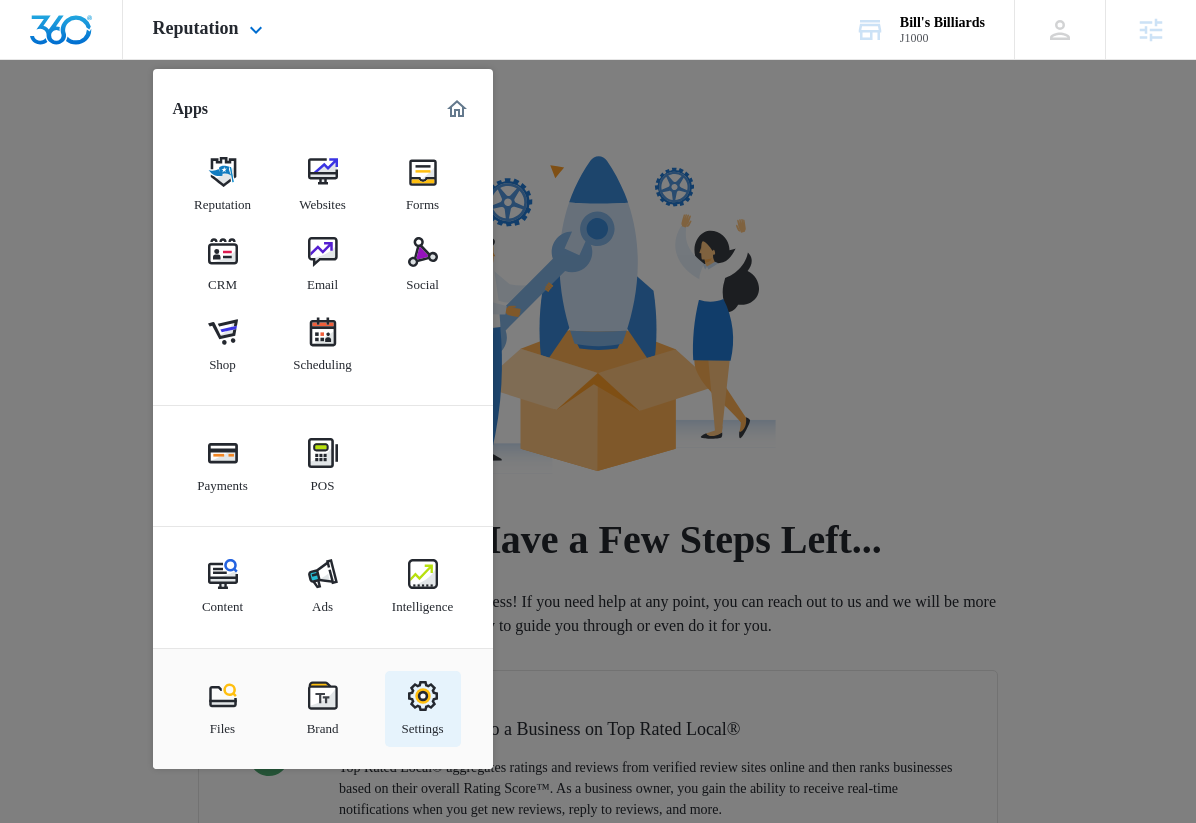 click at bounding box center (423, 696) 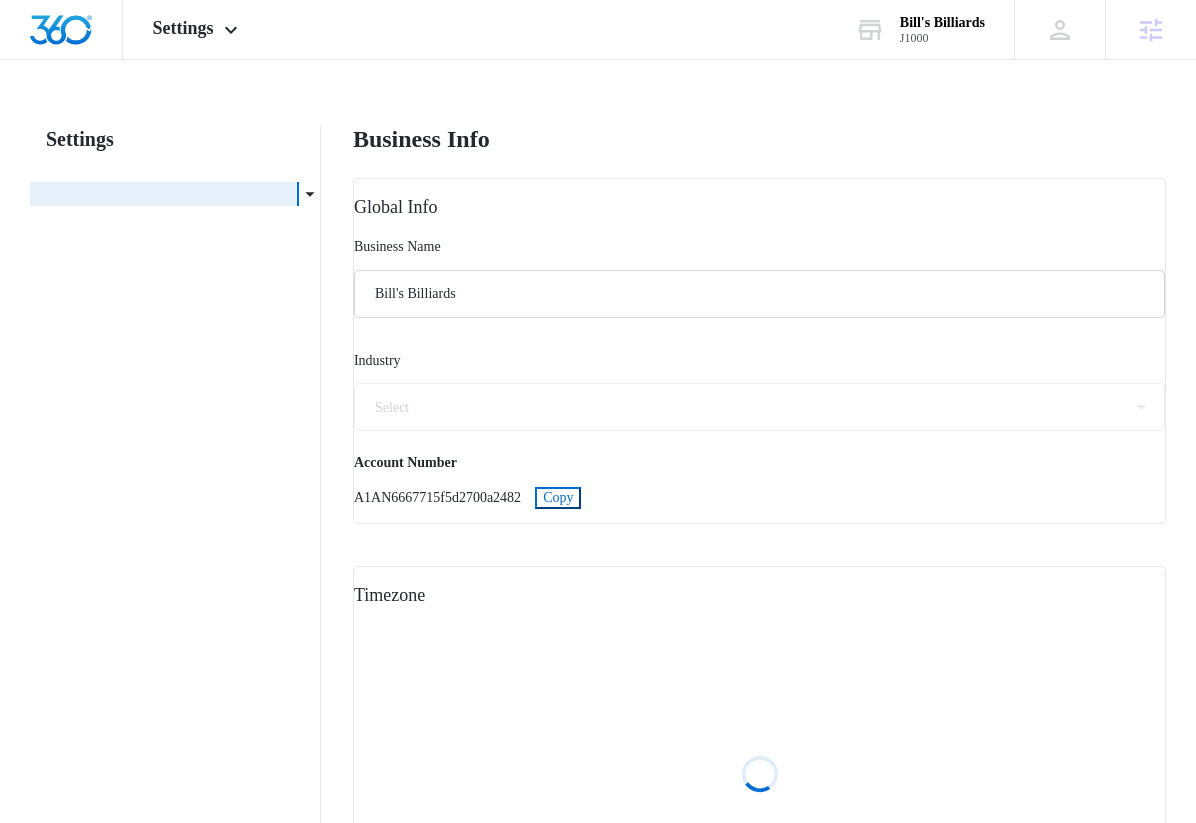 select on "US" 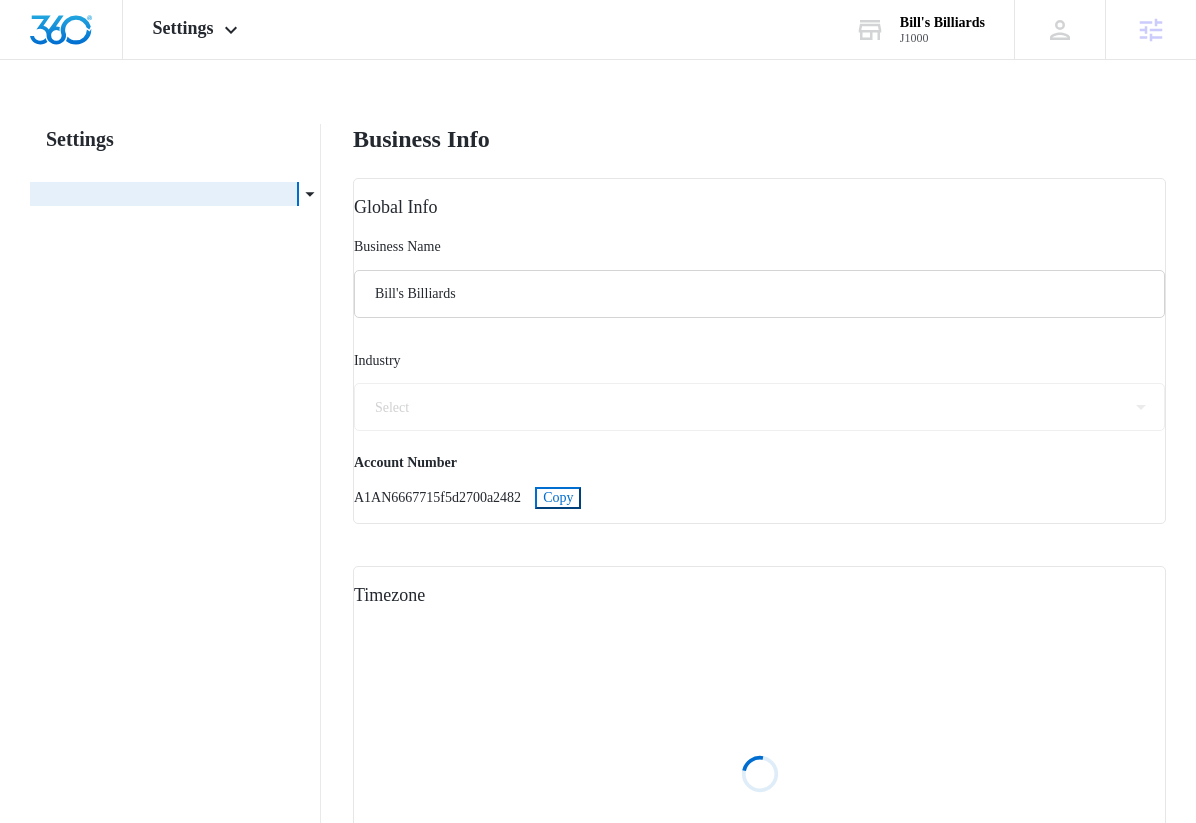 select on "America/Denver" 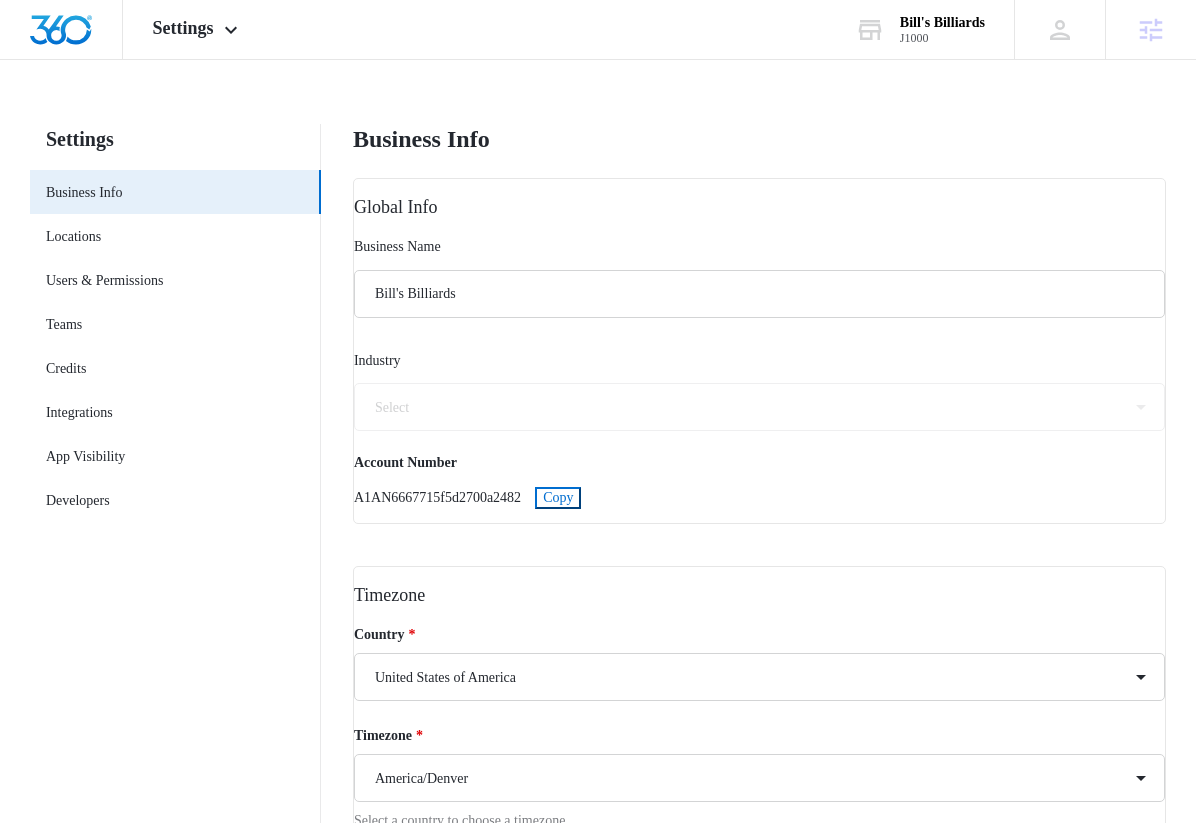 select on "12" 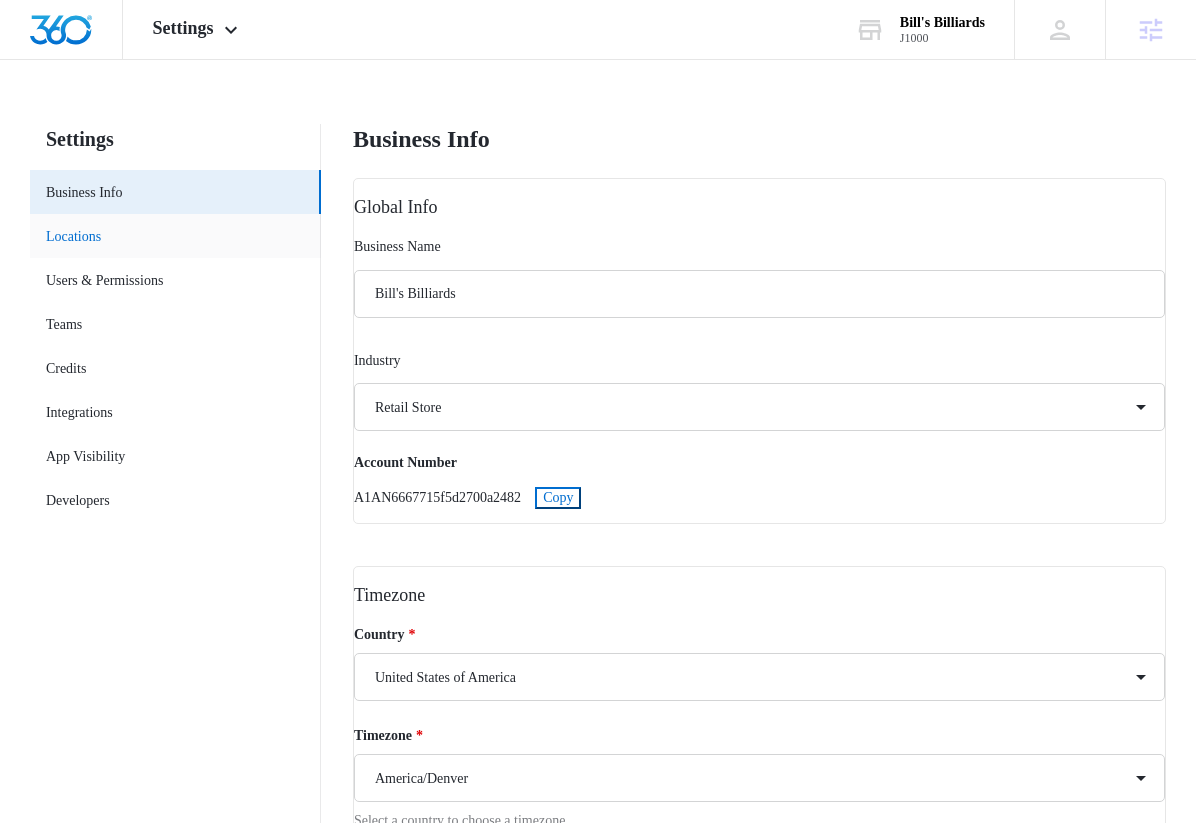 click on "Locations" at bounding box center (73, 236) 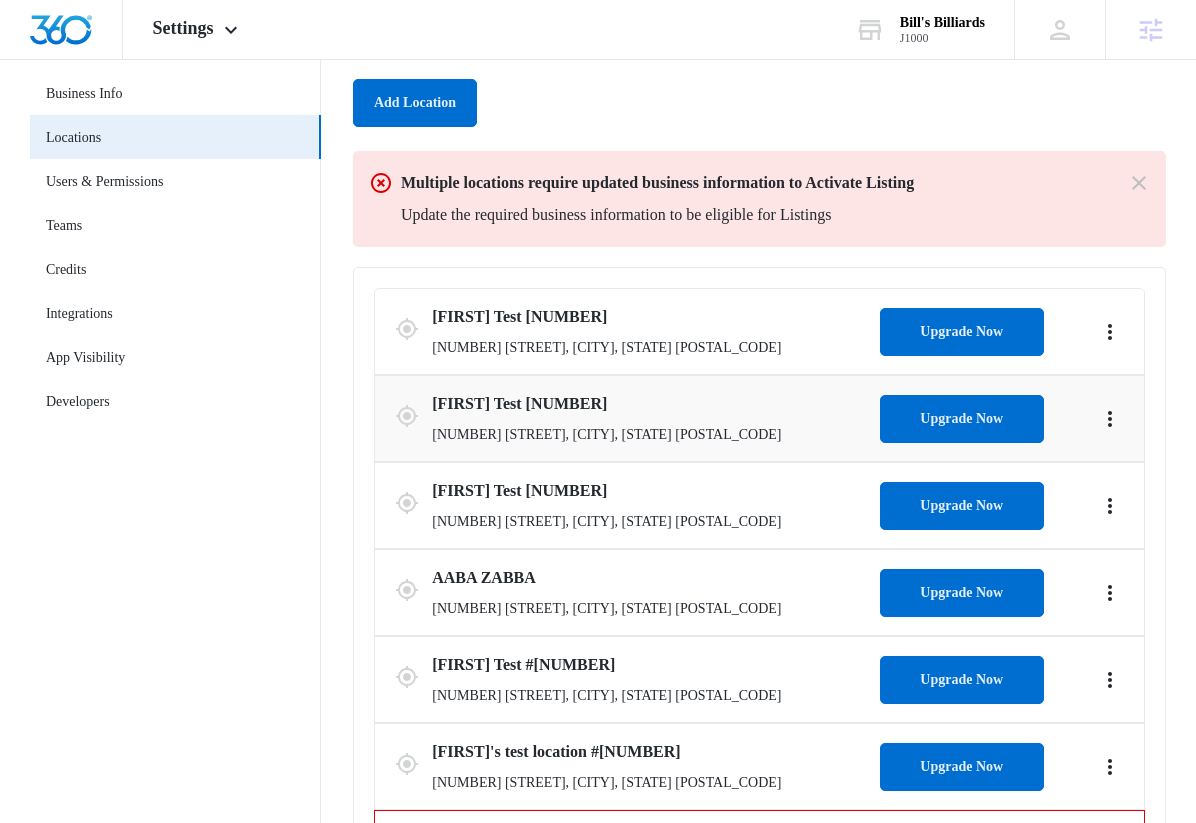scroll, scrollTop: 0, scrollLeft: 0, axis: both 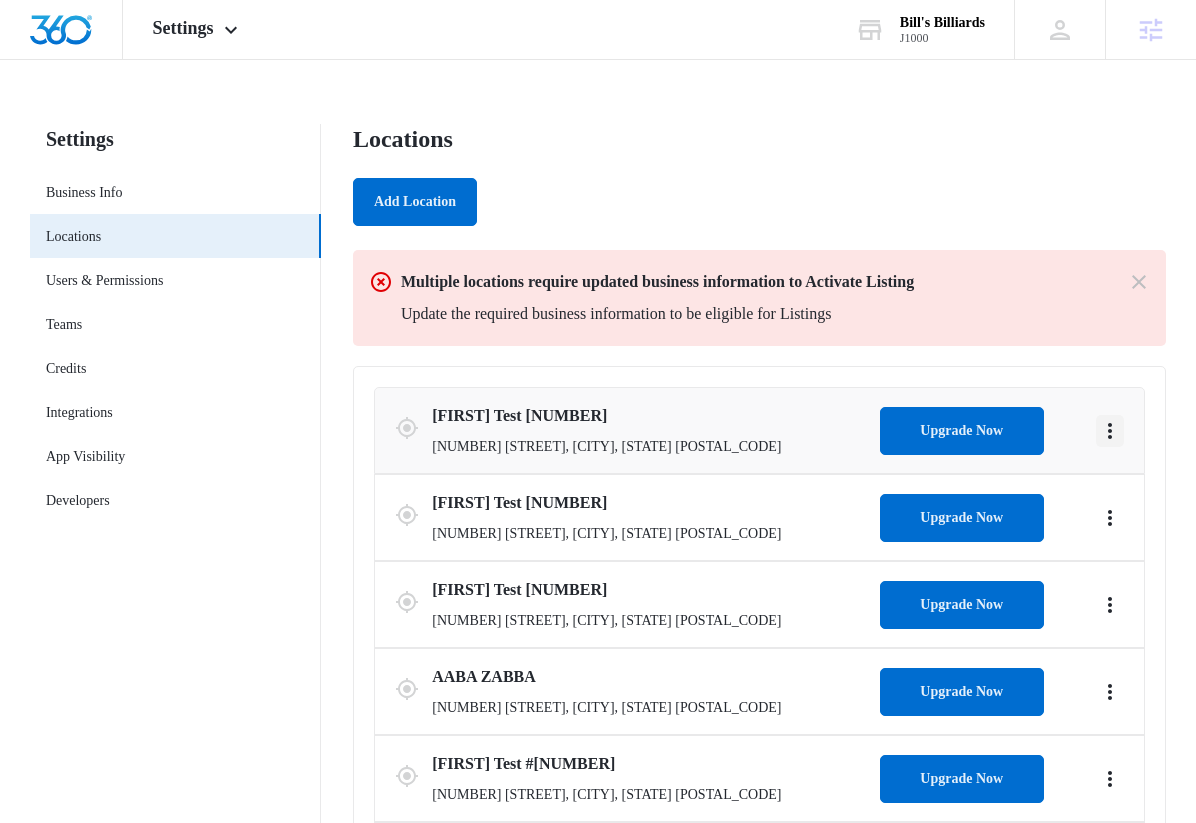click 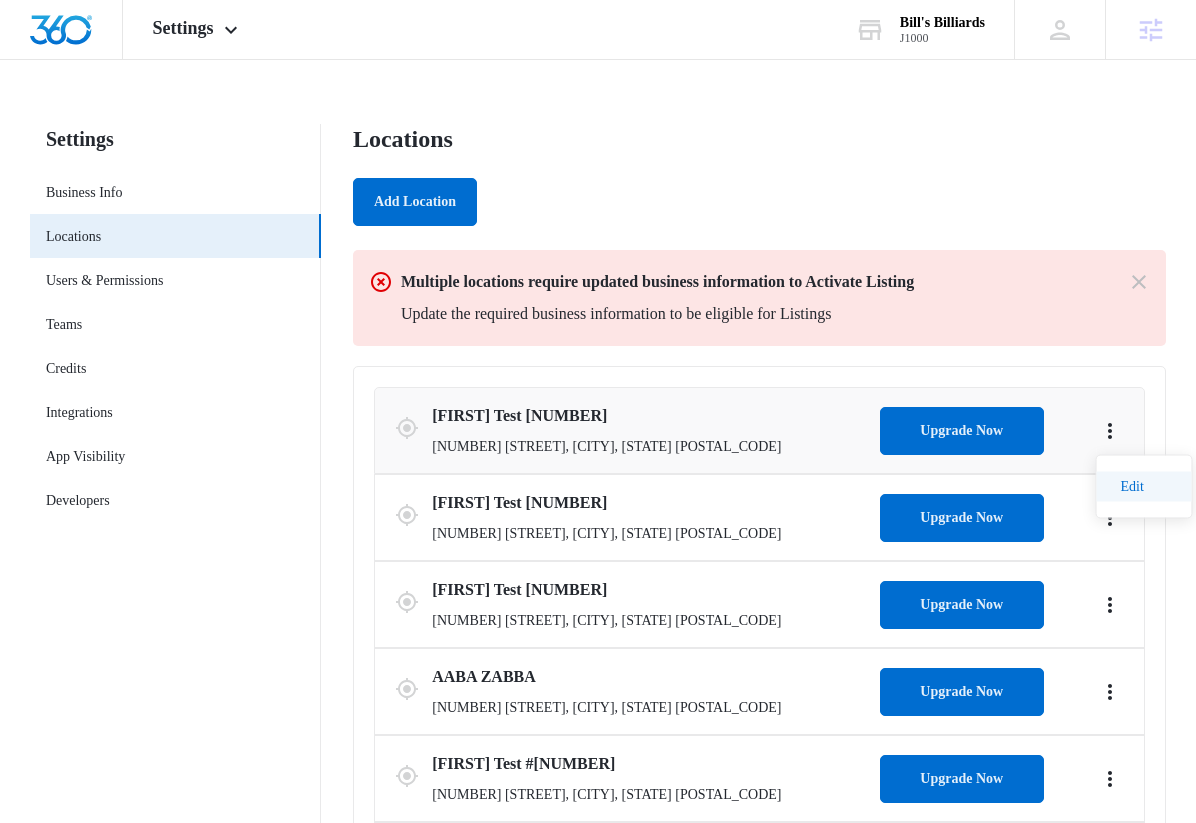 click on "Edit" at bounding box center (1132, 486) 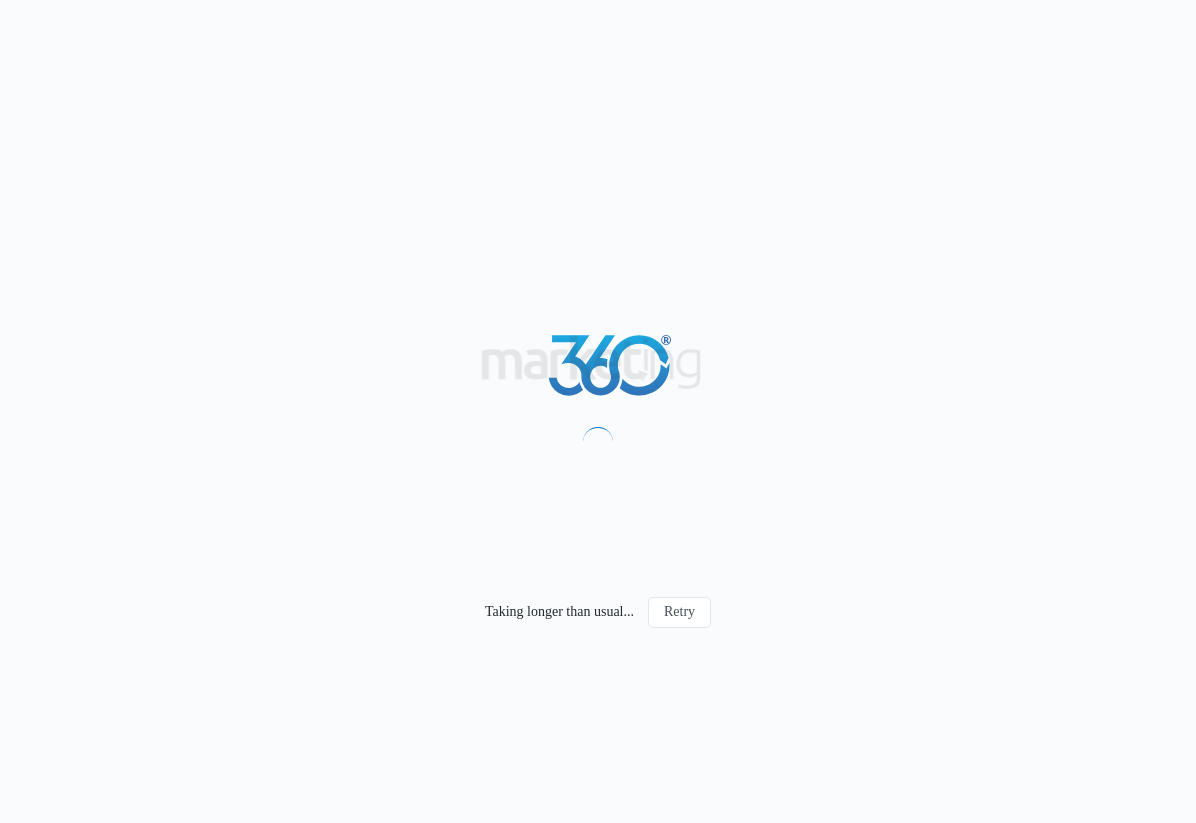 scroll, scrollTop: 0, scrollLeft: 0, axis: both 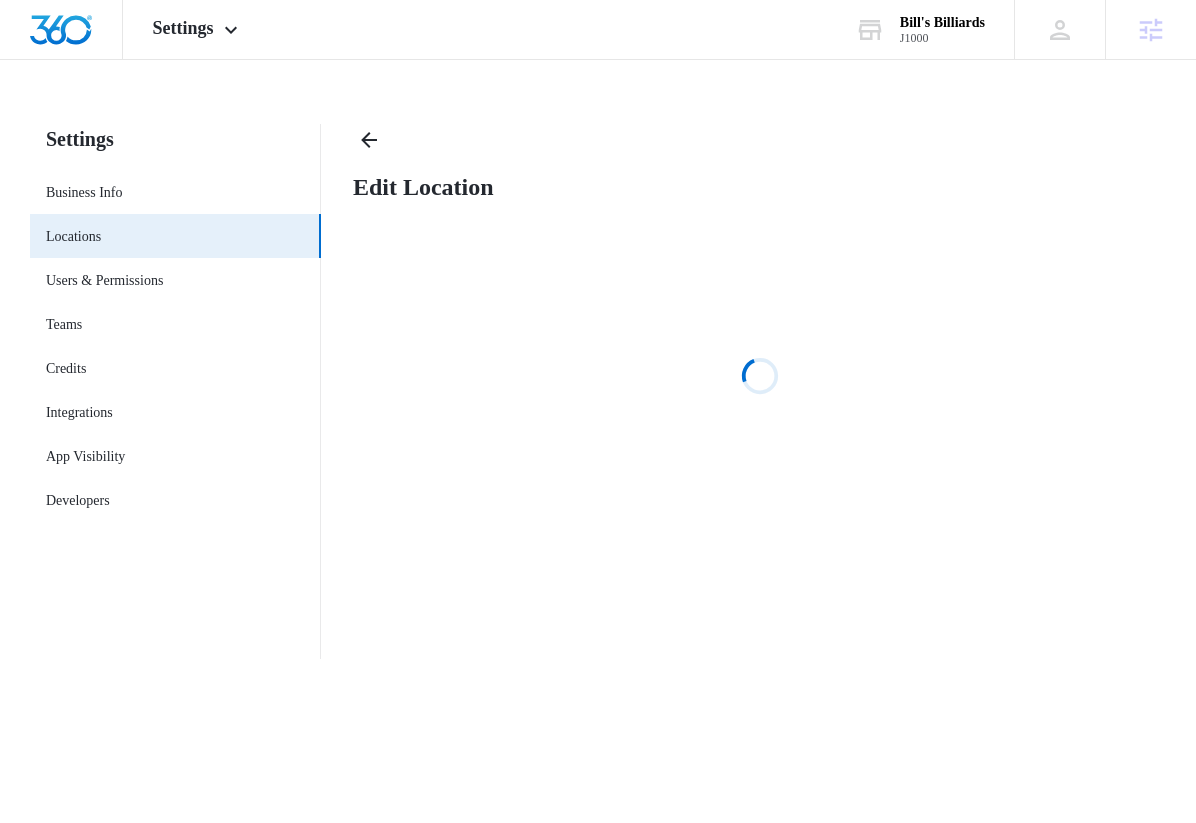 select on "California" 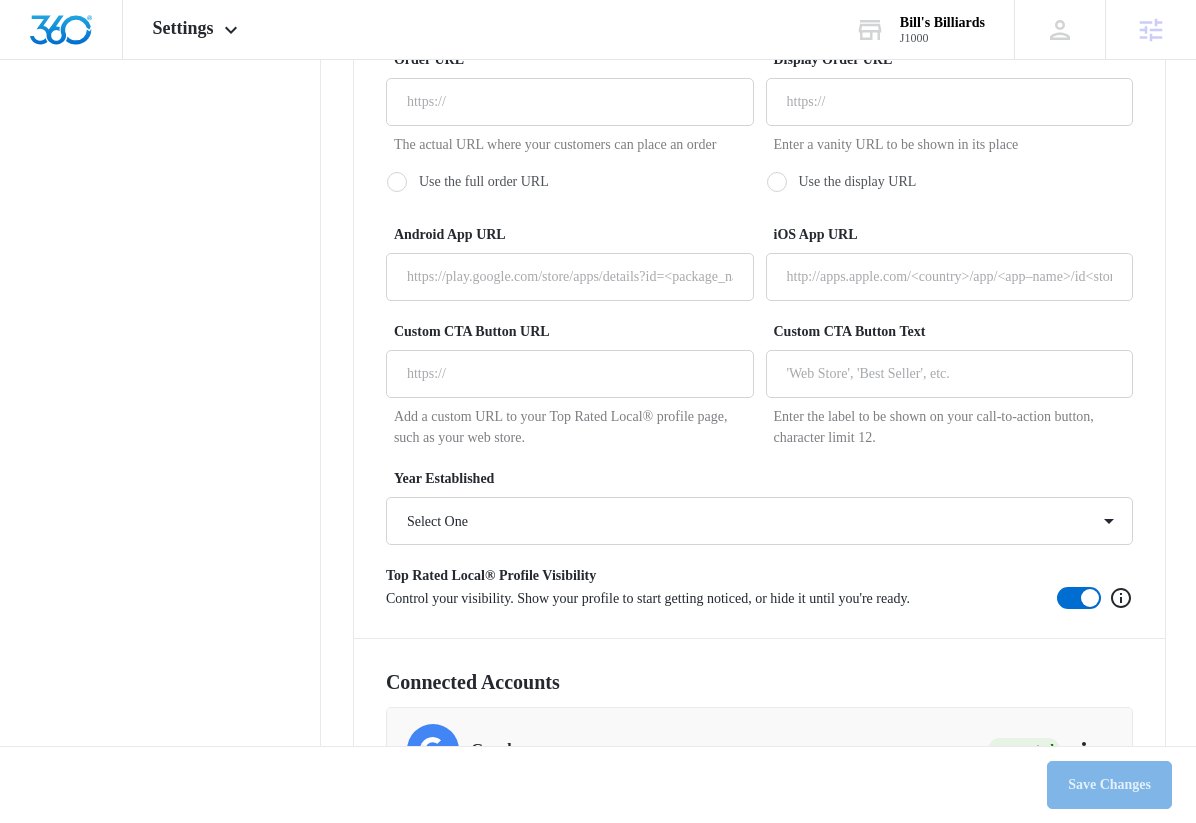 scroll, scrollTop: 3938, scrollLeft: 0, axis: vertical 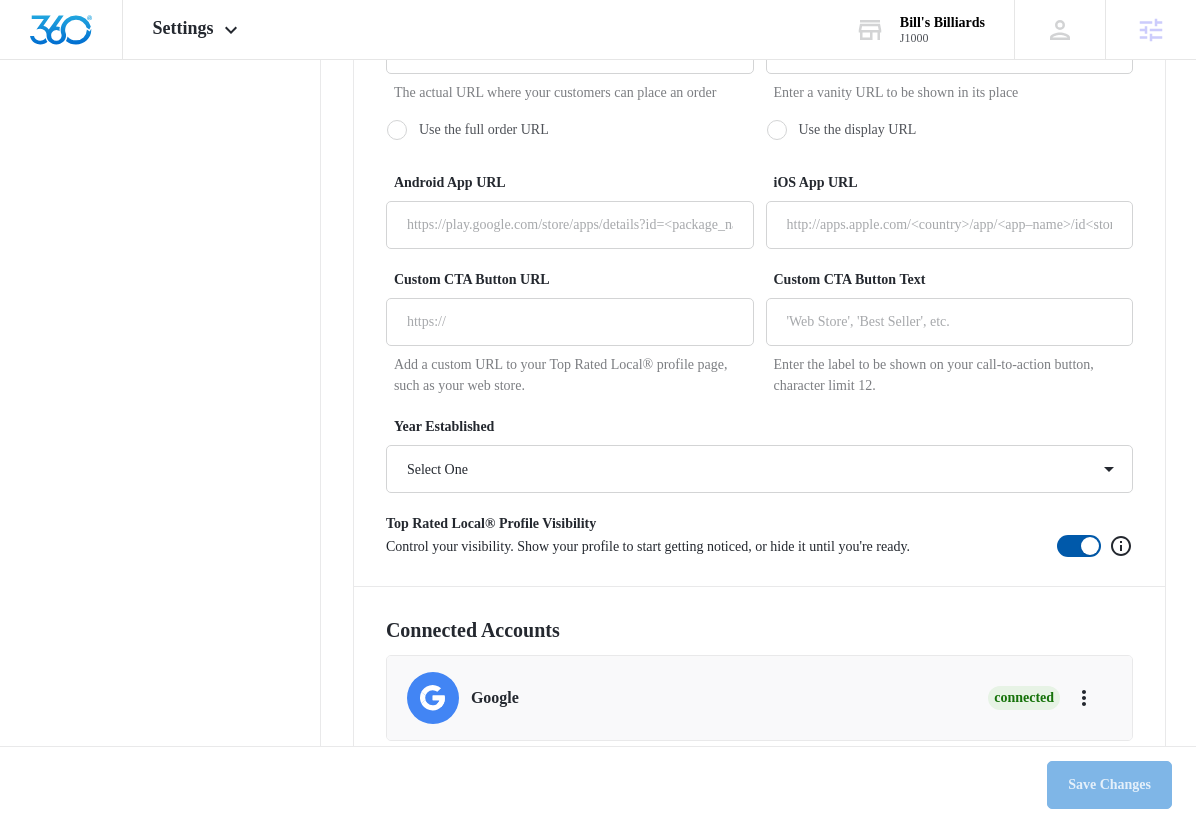 click at bounding box center (1090, 546) 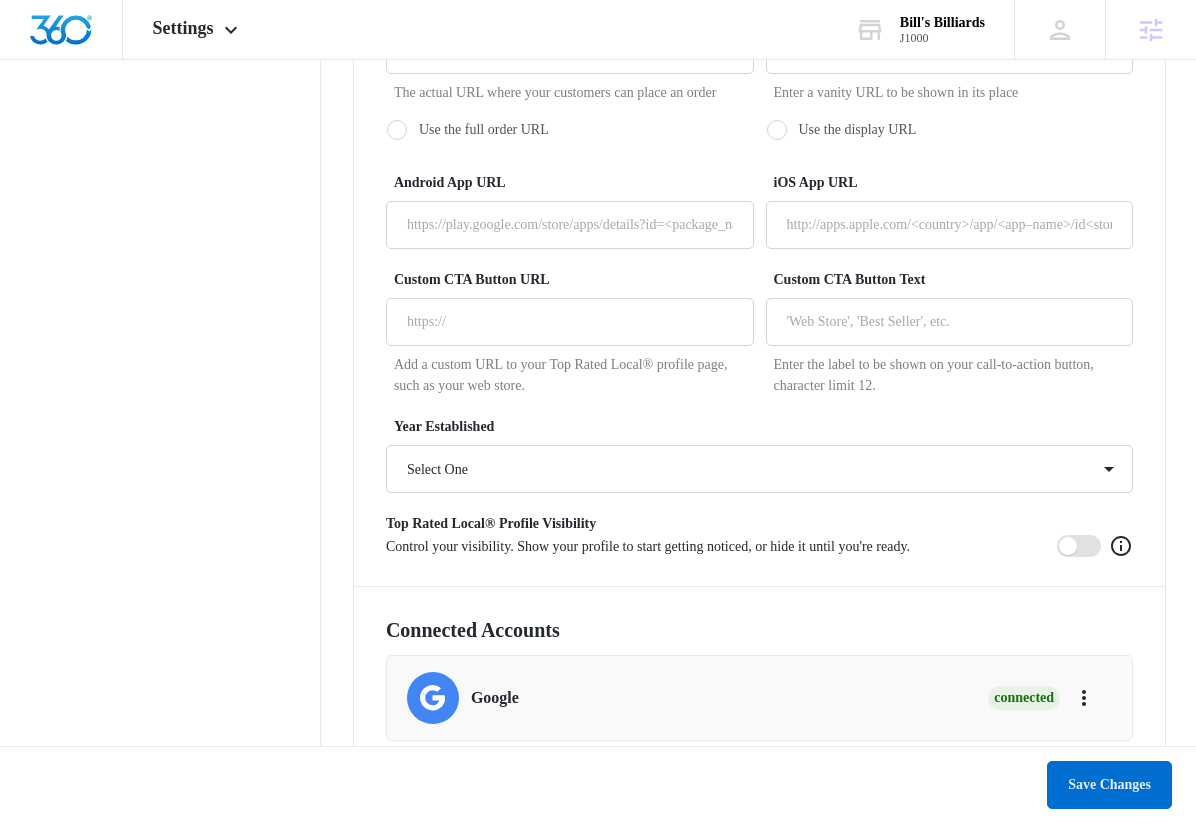 click at bounding box center [1079, 546] 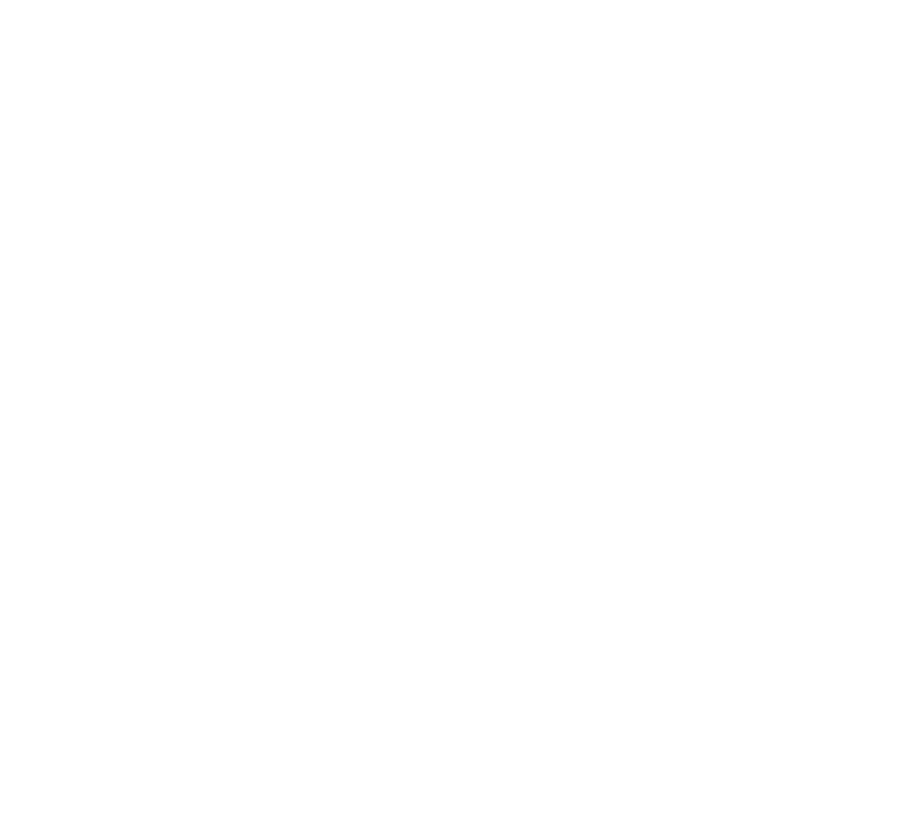 scroll, scrollTop: 0, scrollLeft: 0, axis: both 